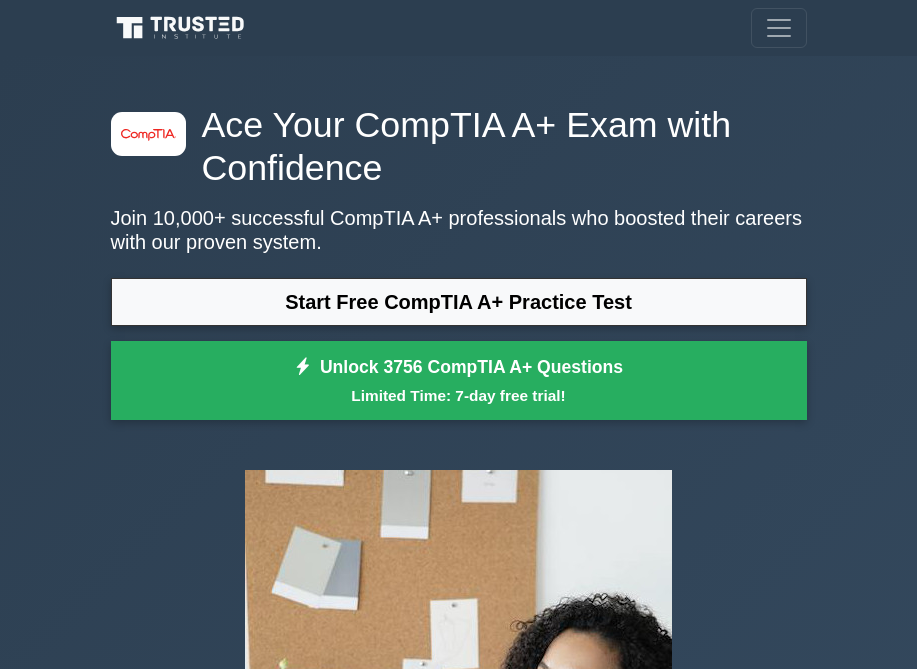 scroll, scrollTop: 0, scrollLeft: 0, axis: both 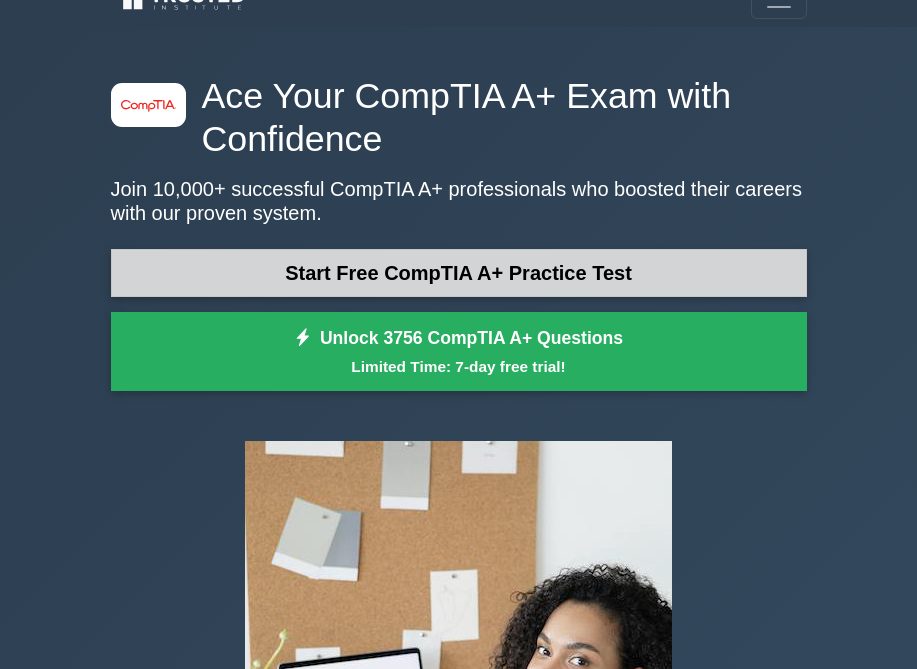 click on "Start Free CompTIA A+ Practice Test" at bounding box center [459, 273] 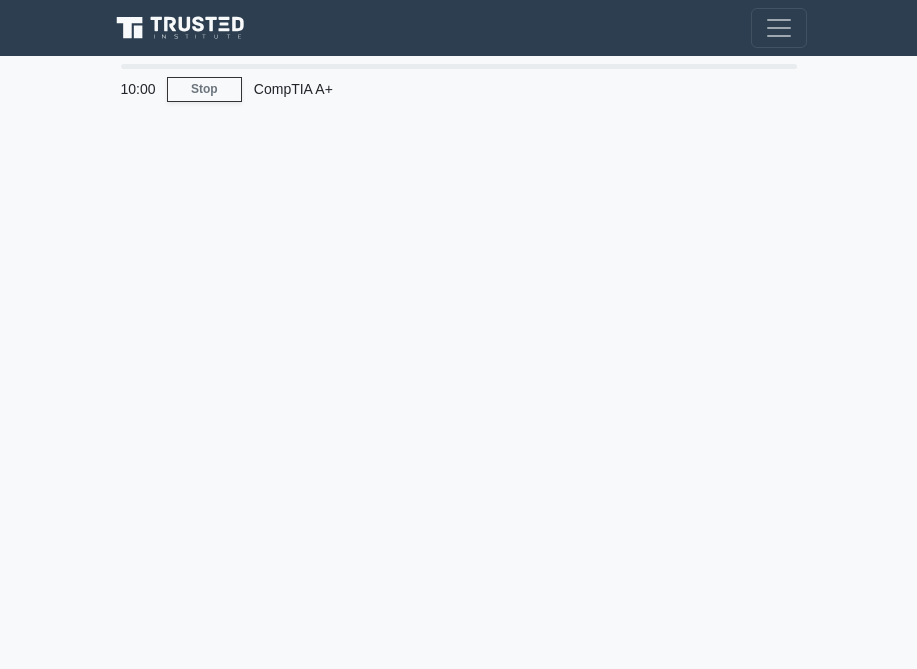 scroll, scrollTop: 0, scrollLeft: 0, axis: both 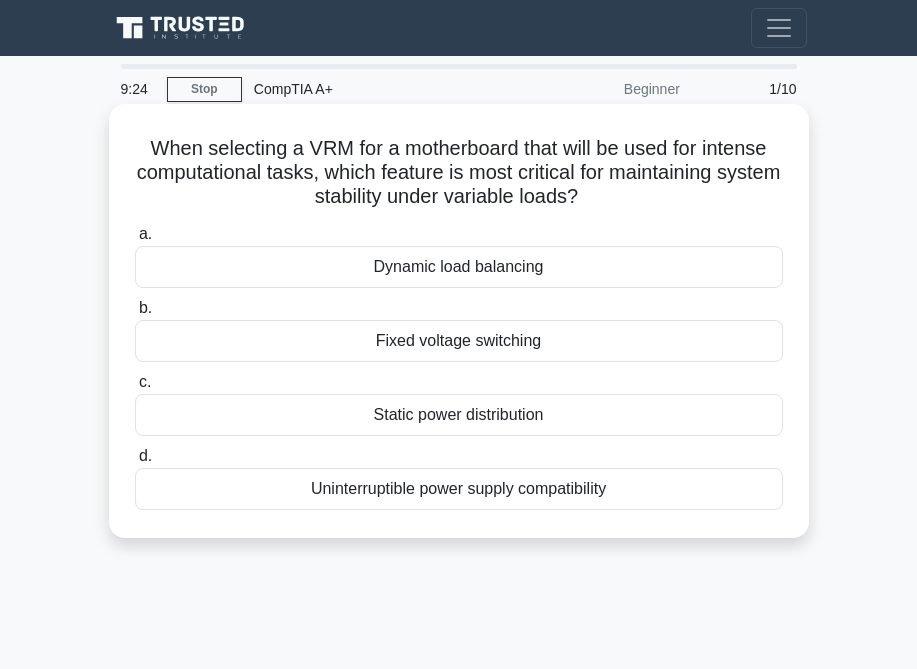 click on "Dynamic load balancing" at bounding box center (459, 267) 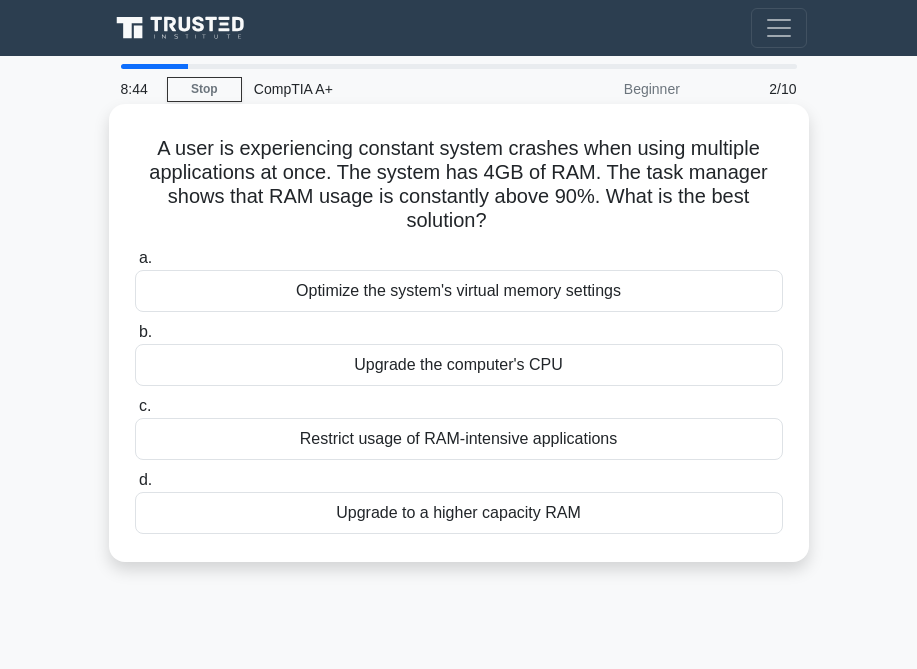click on "Upgrade to a higher capacity RAM" at bounding box center [459, 513] 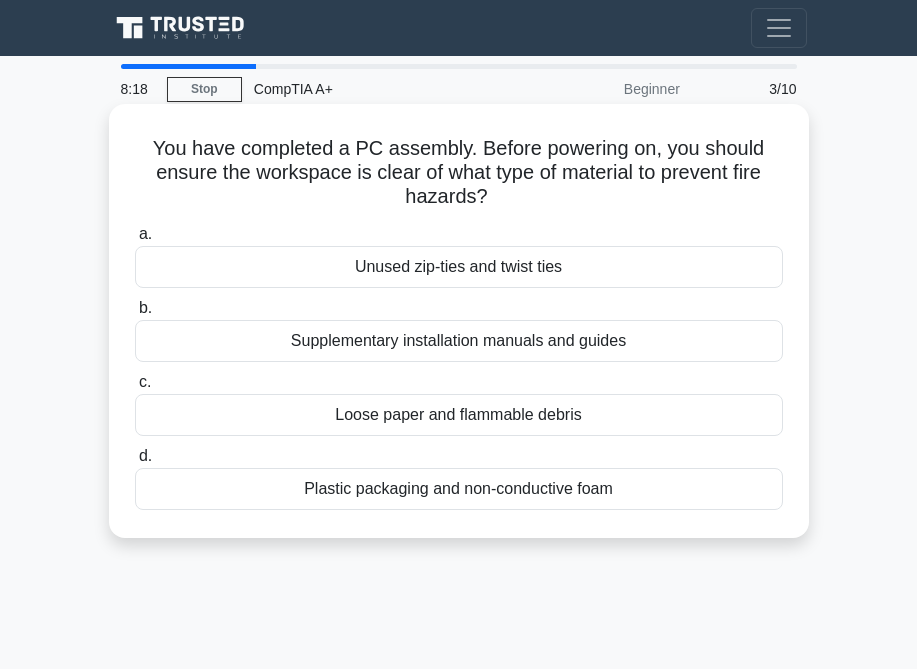 click on "Loose paper and flammable debris" at bounding box center [459, 415] 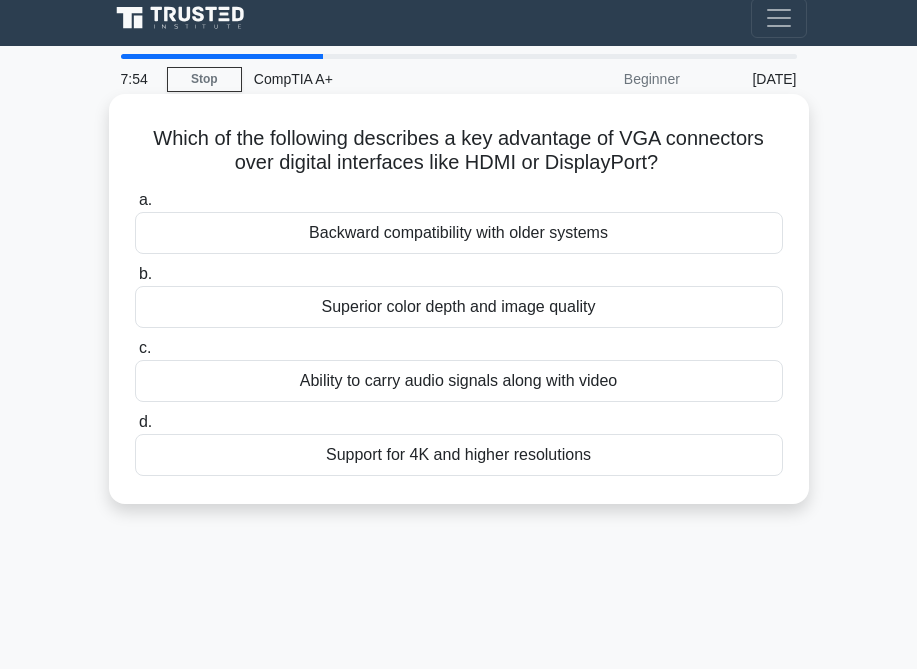scroll, scrollTop: 12, scrollLeft: 0, axis: vertical 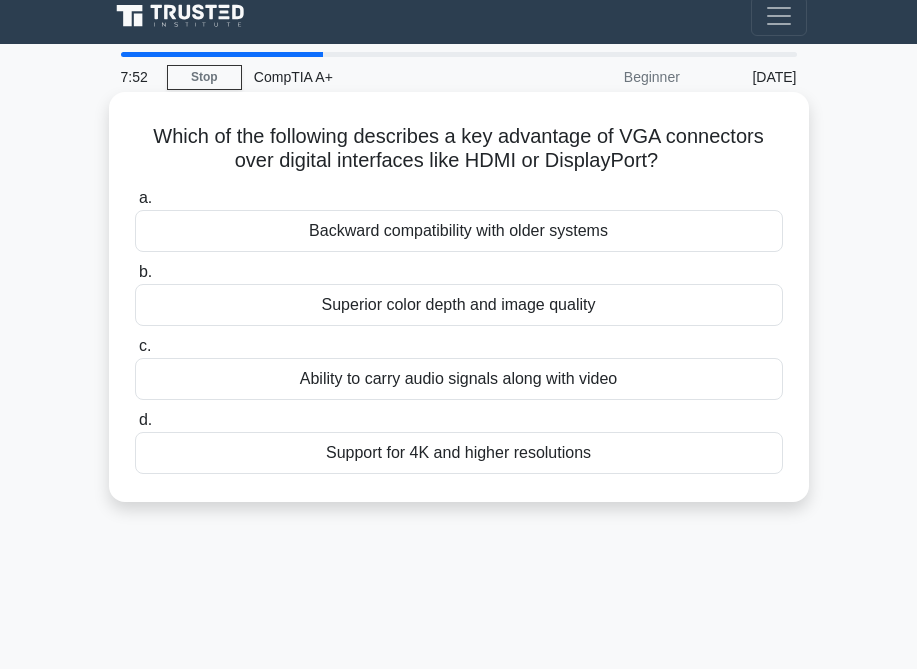 click on "Ability to carry audio signals along with video" at bounding box center (459, 379) 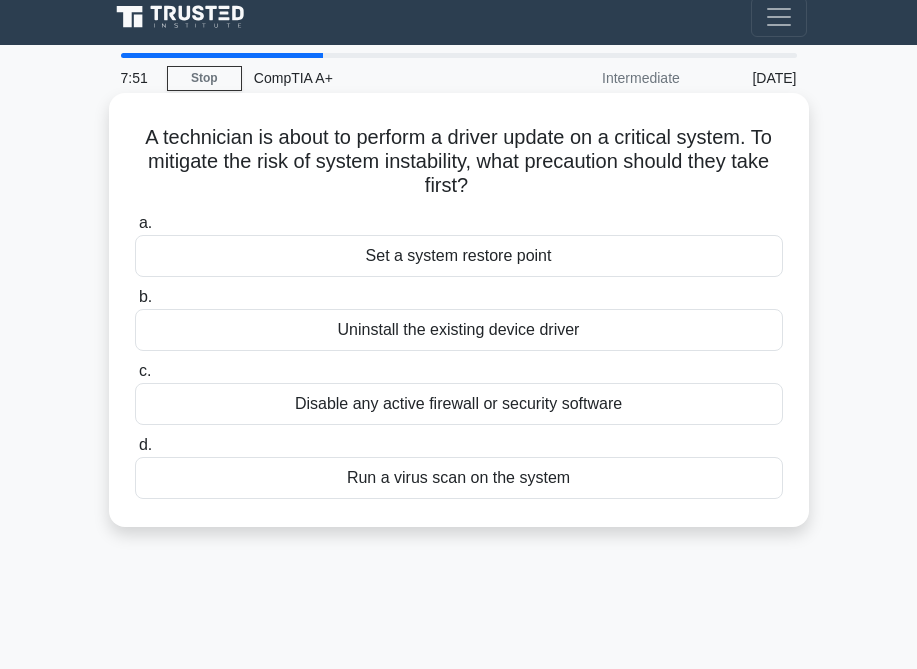 scroll, scrollTop: 0, scrollLeft: 0, axis: both 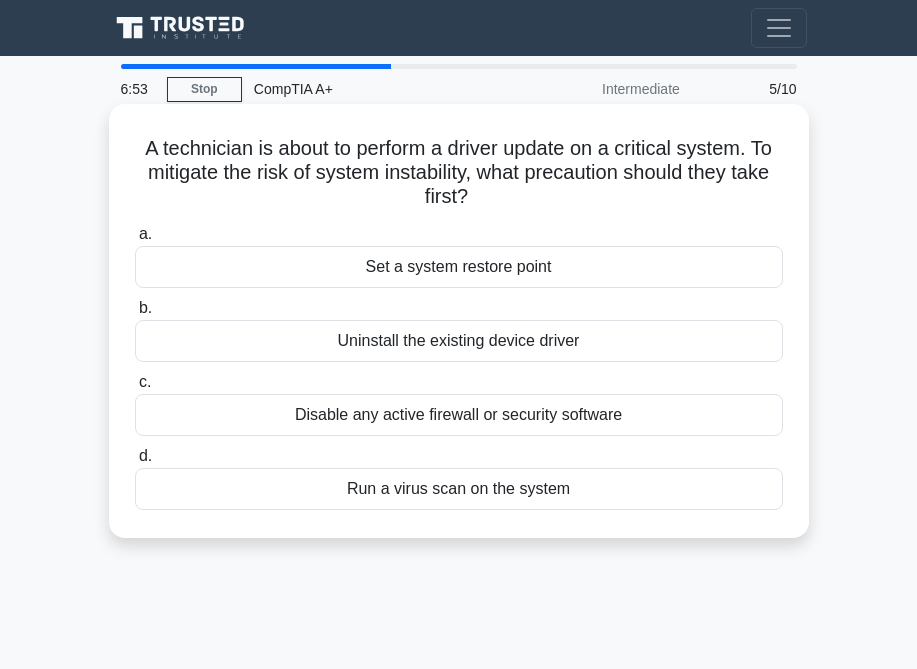 click on "Run a virus scan on the system" at bounding box center [459, 489] 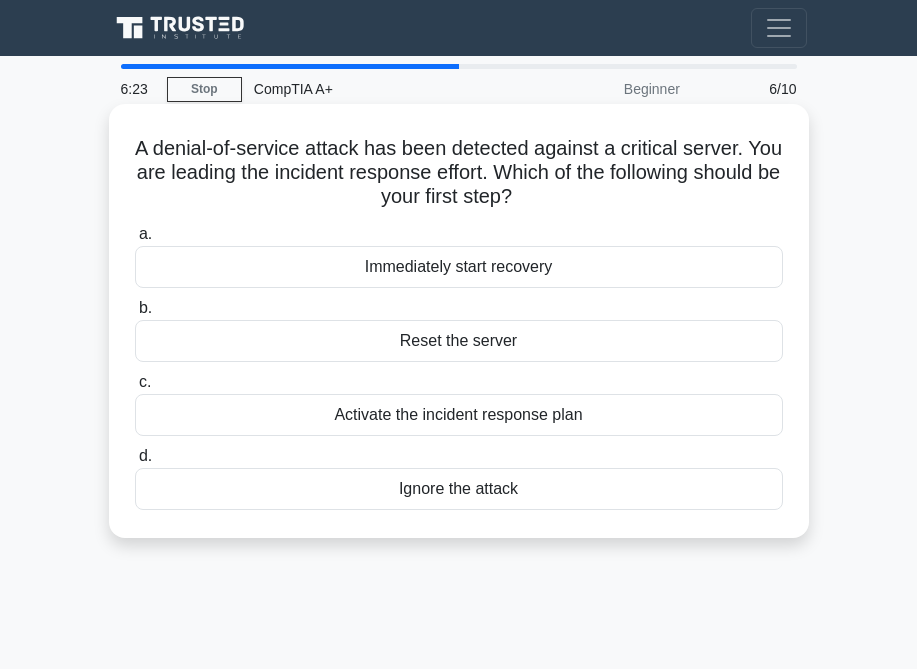 click on "Activate the incident response plan" at bounding box center [459, 415] 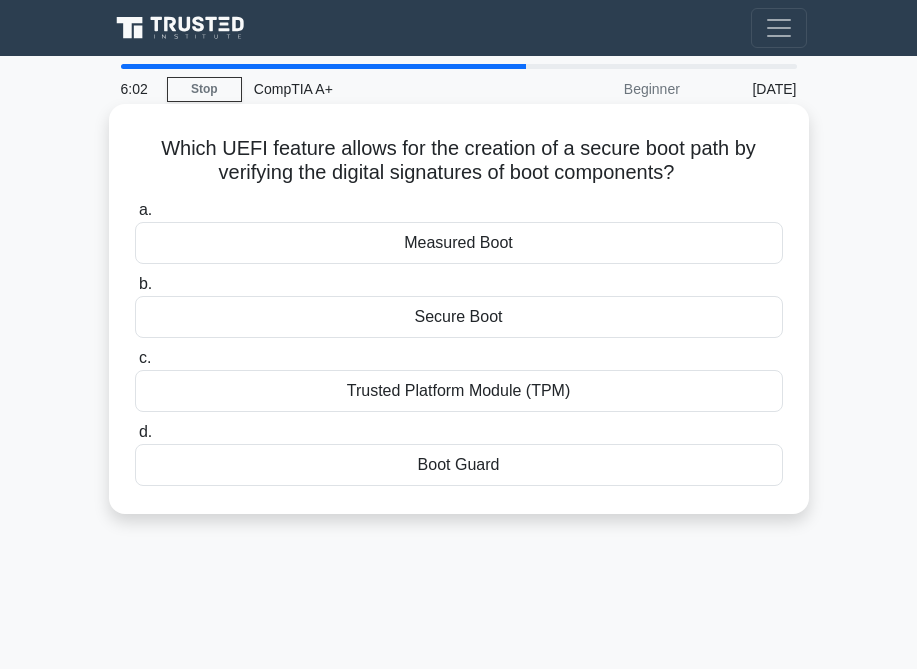 click on "Trusted Platform Module (TPM)" at bounding box center [459, 391] 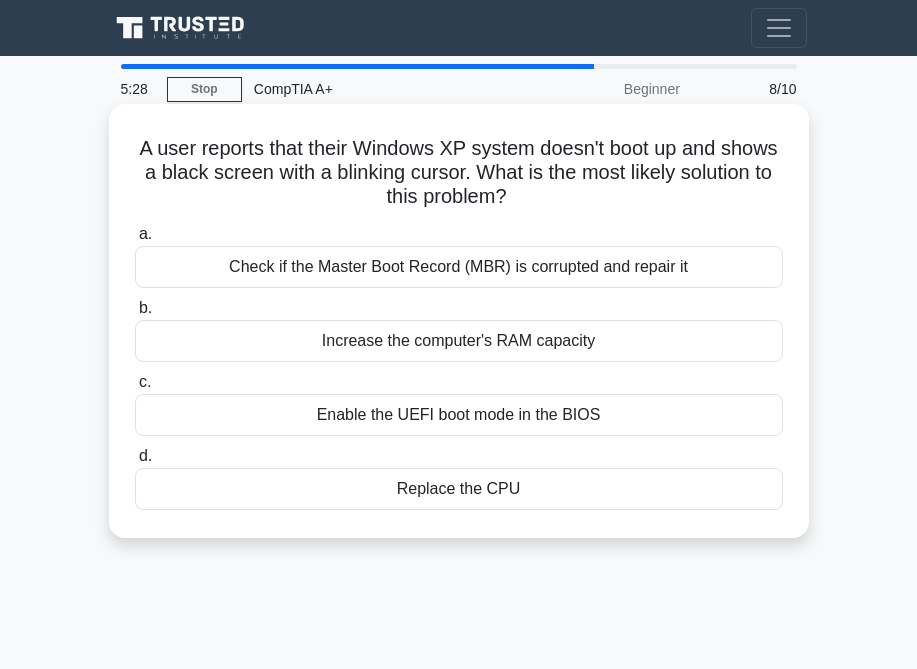 click on "a.
Check if the Master Boot Record (MBR) is corrupted and repair it
b.
Increase the computer's RAM capacity
c. d." at bounding box center (459, 366) 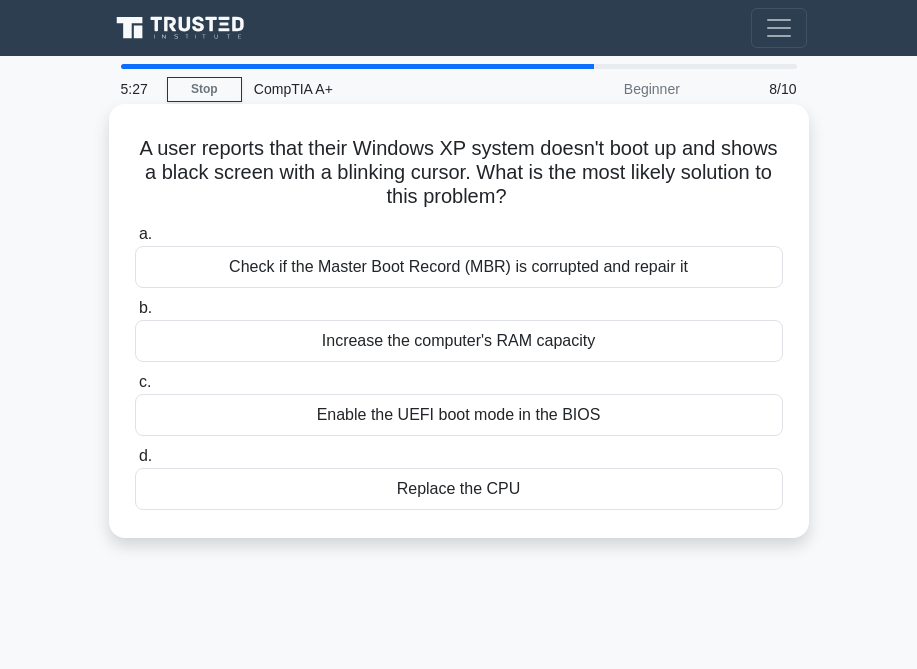 click on "Enable the UEFI boot mode in the BIOS" at bounding box center (459, 415) 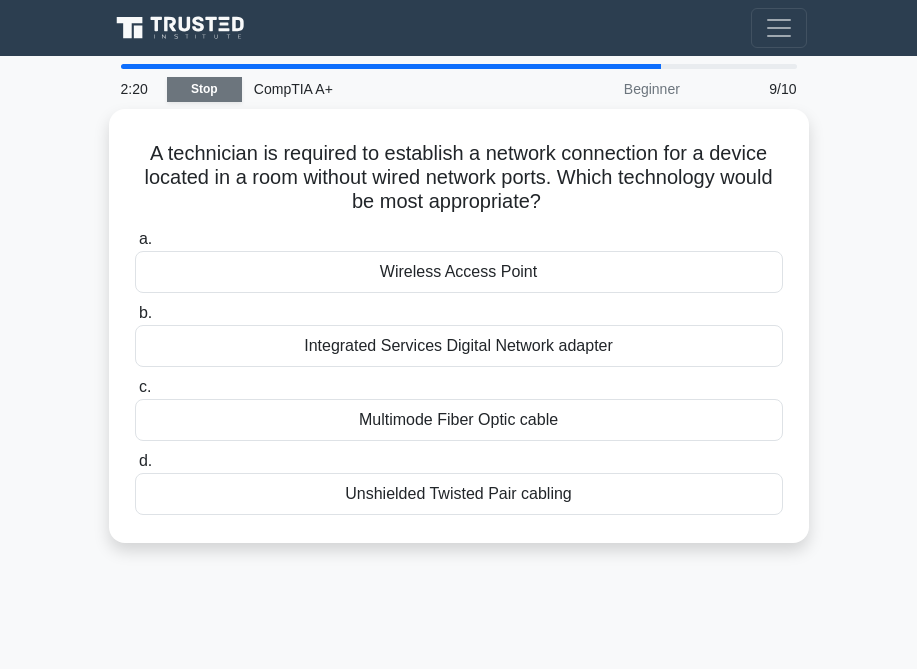 click on "Stop" at bounding box center [204, 89] 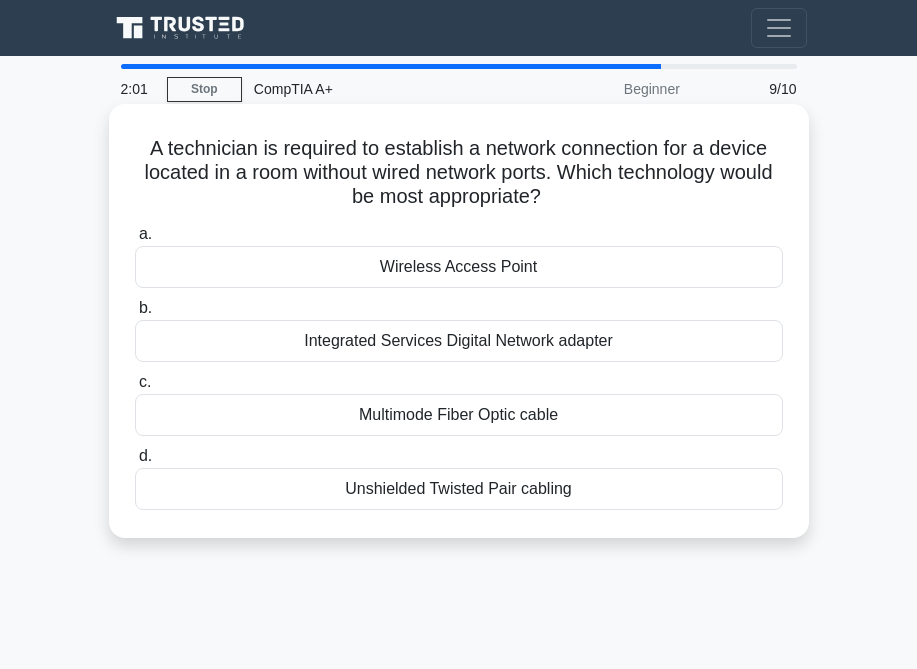 click on "Integrated Services Digital Network adapter" at bounding box center [459, 341] 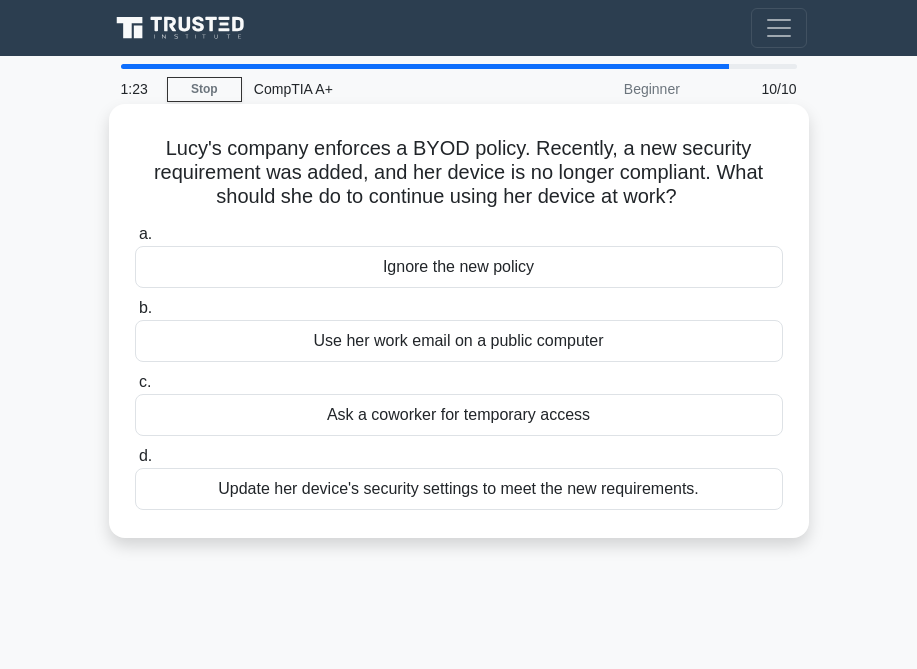 click on "Update her device's security settings to meet the new requirements." at bounding box center (459, 489) 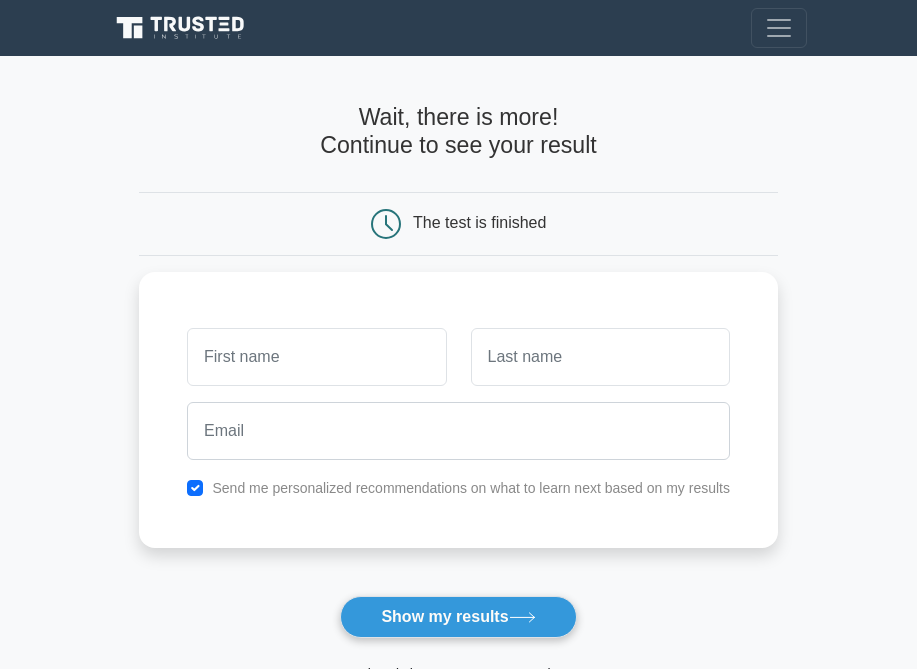 scroll, scrollTop: 0, scrollLeft: 0, axis: both 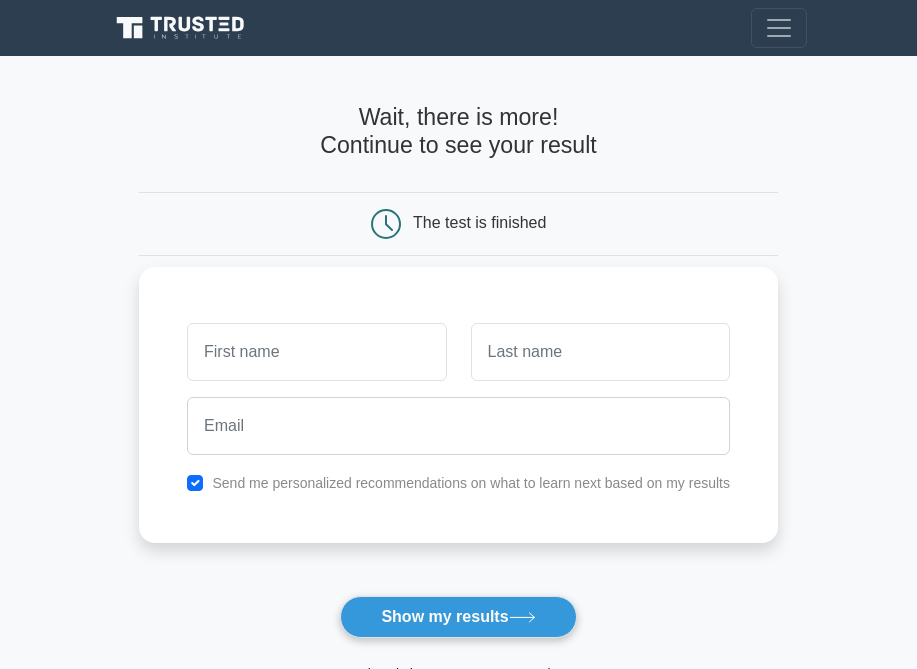 click at bounding box center [316, 352] 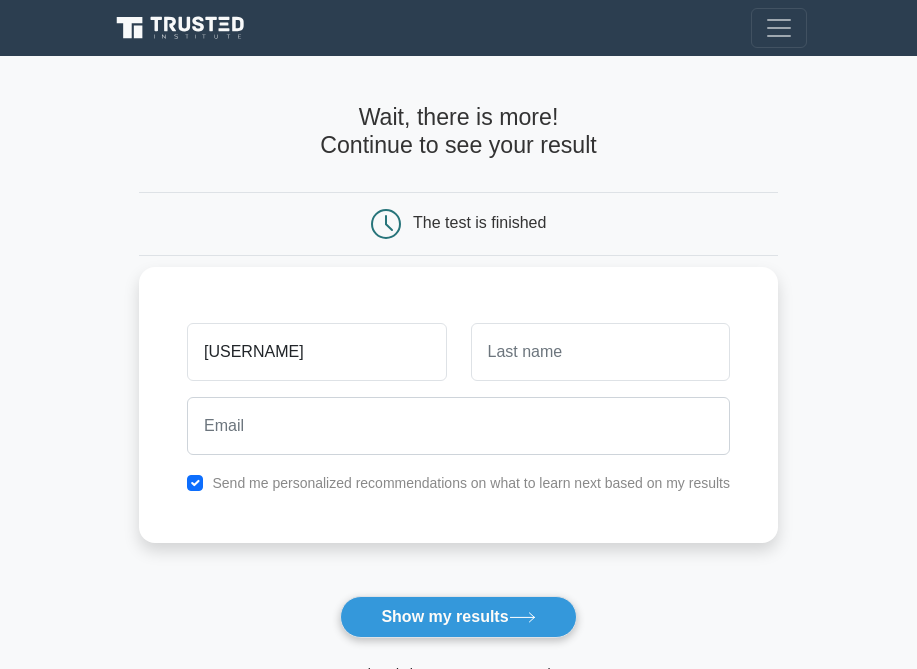 type on "neliswamaduma" 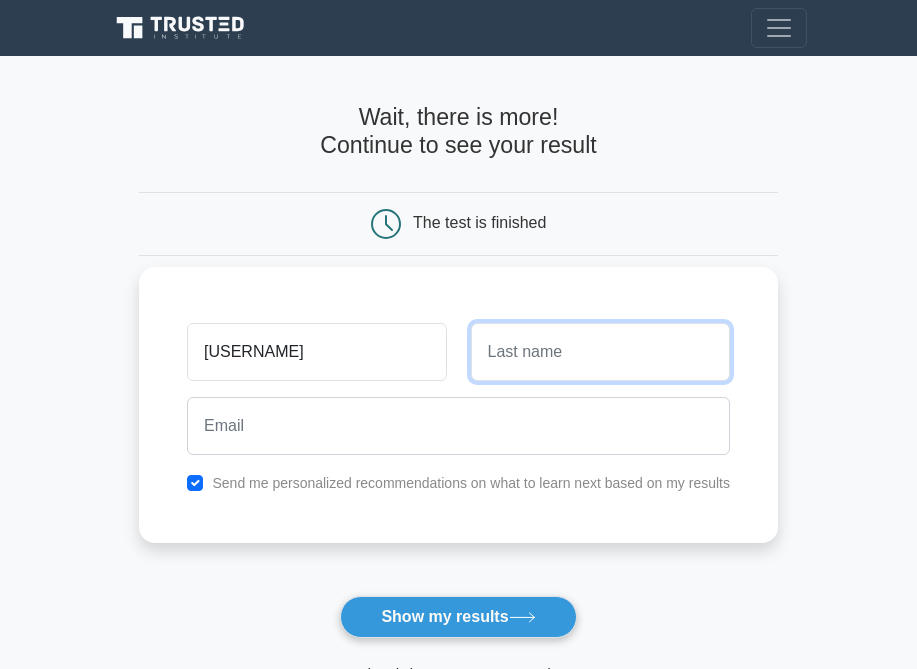 click at bounding box center (600, 352) 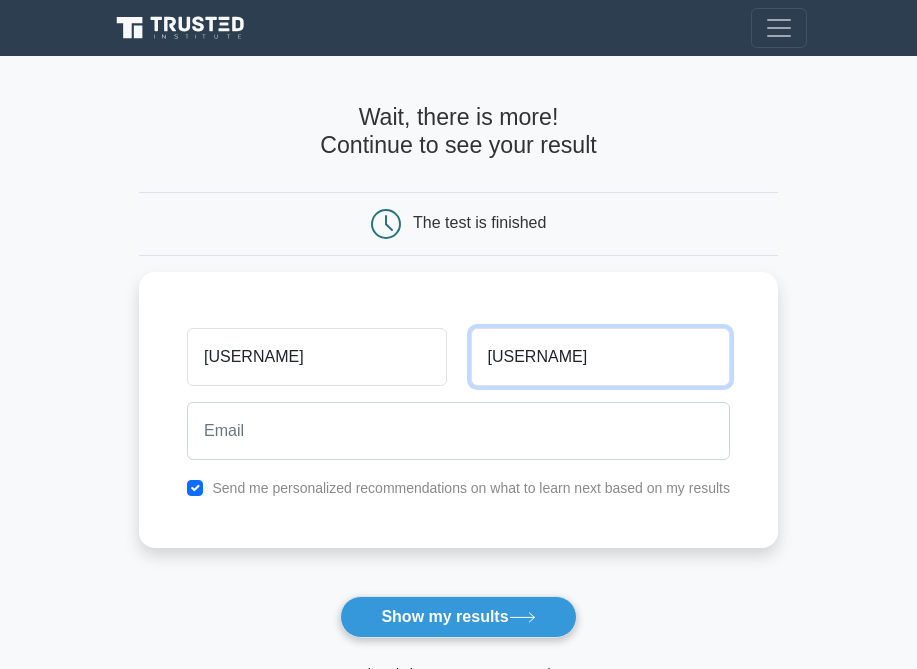 type on "maduma" 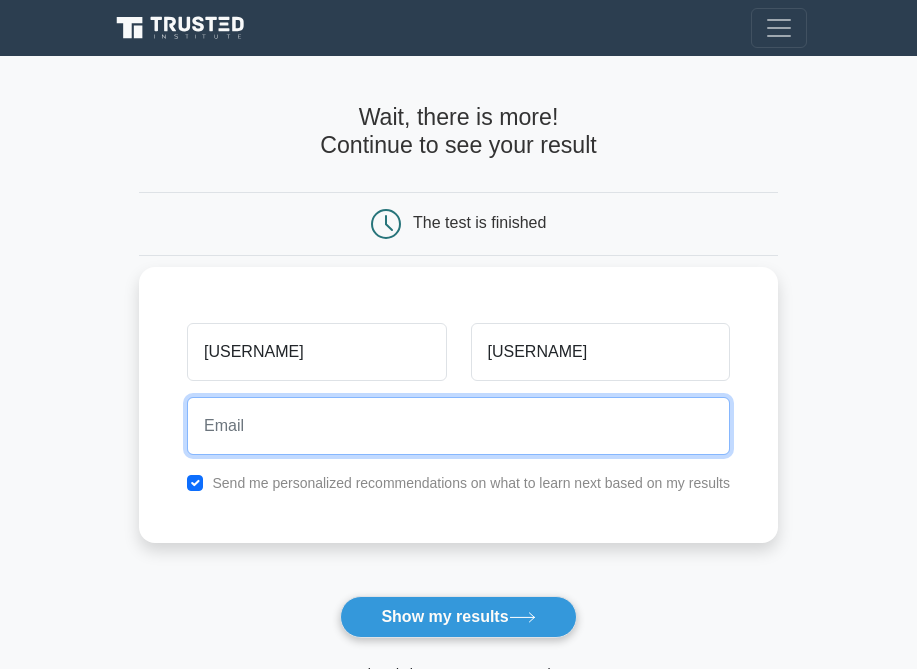 click at bounding box center (458, 426) 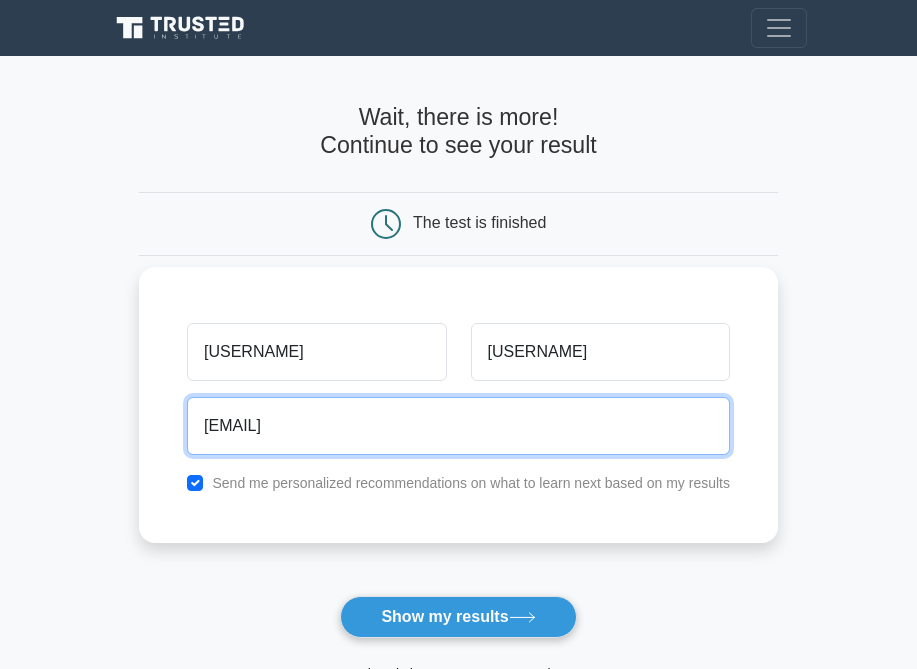 type on "[EMAIL]" 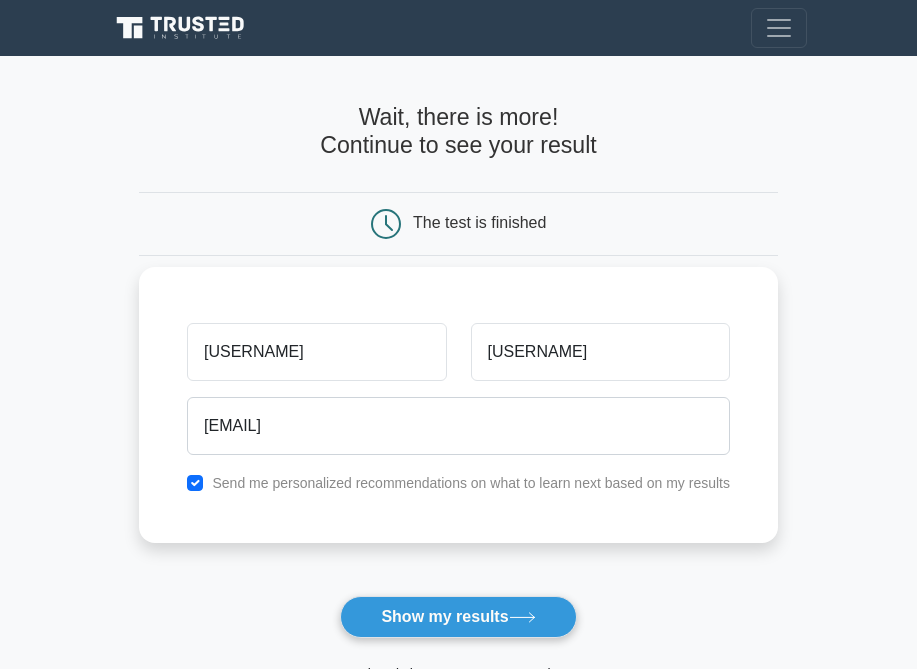 click on "Send me personalized recommendations on what to learn next based on my results" at bounding box center [471, 483] 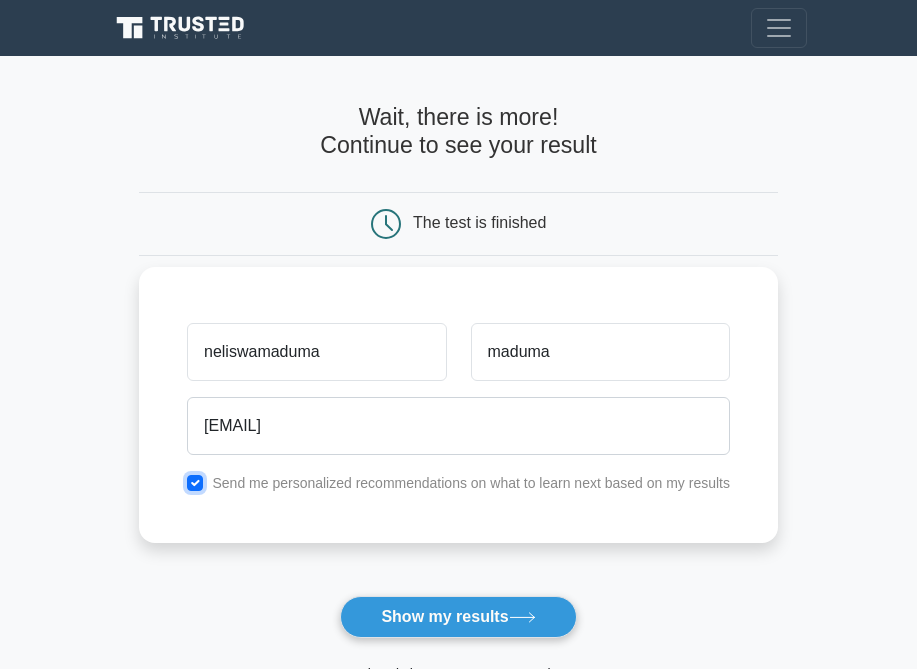 click at bounding box center [195, 483] 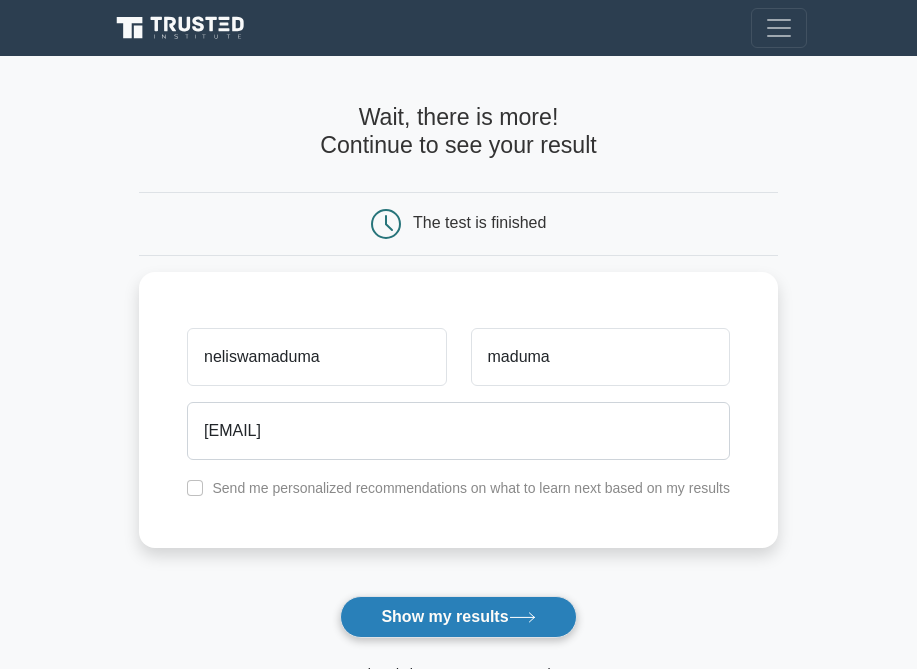 click on "Show my results" at bounding box center [458, 617] 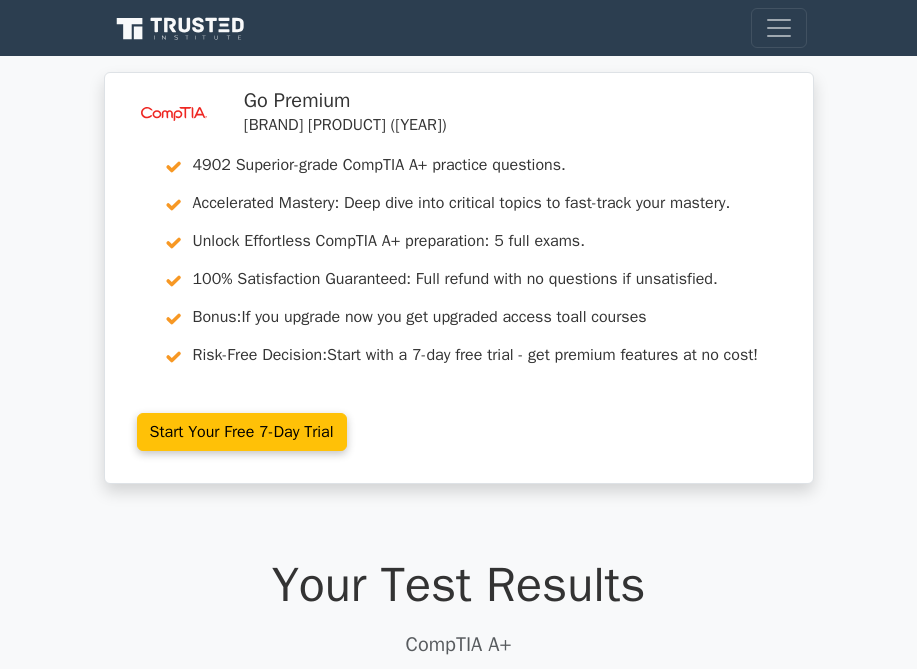 scroll, scrollTop: 0, scrollLeft: 0, axis: both 